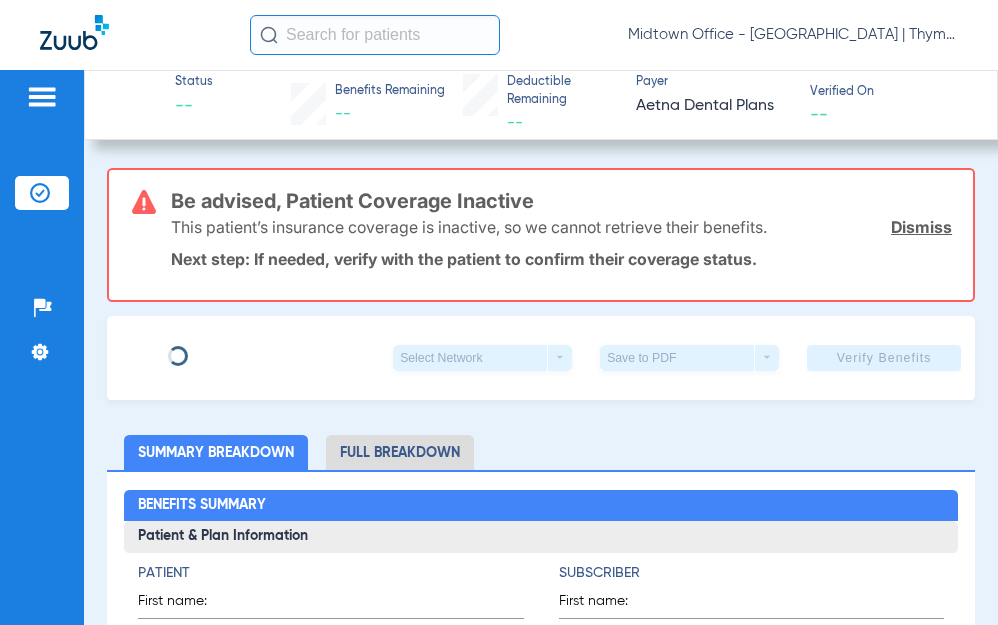 scroll, scrollTop: 0, scrollLeft: 0, axis: both 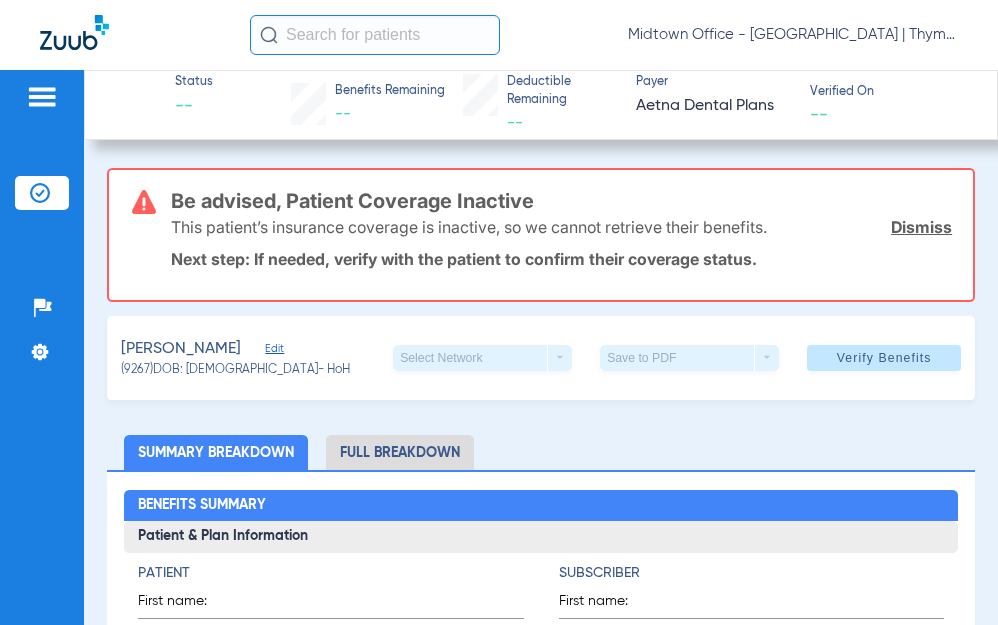 click on "Dismiss" 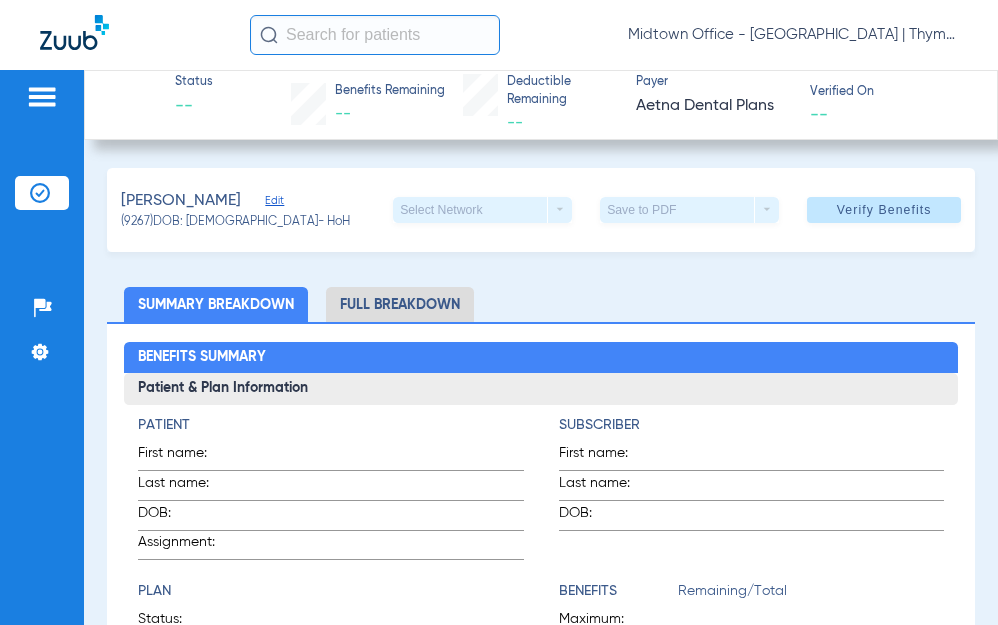 click on "Edit" 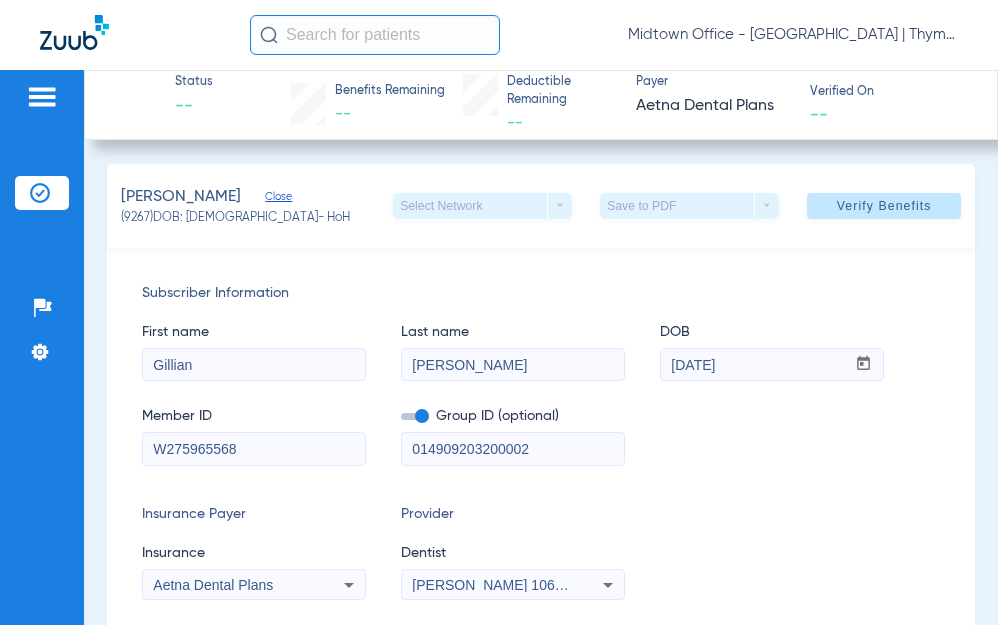 scroll, scrollTop: 0, scrollLeft: 0, axis: both 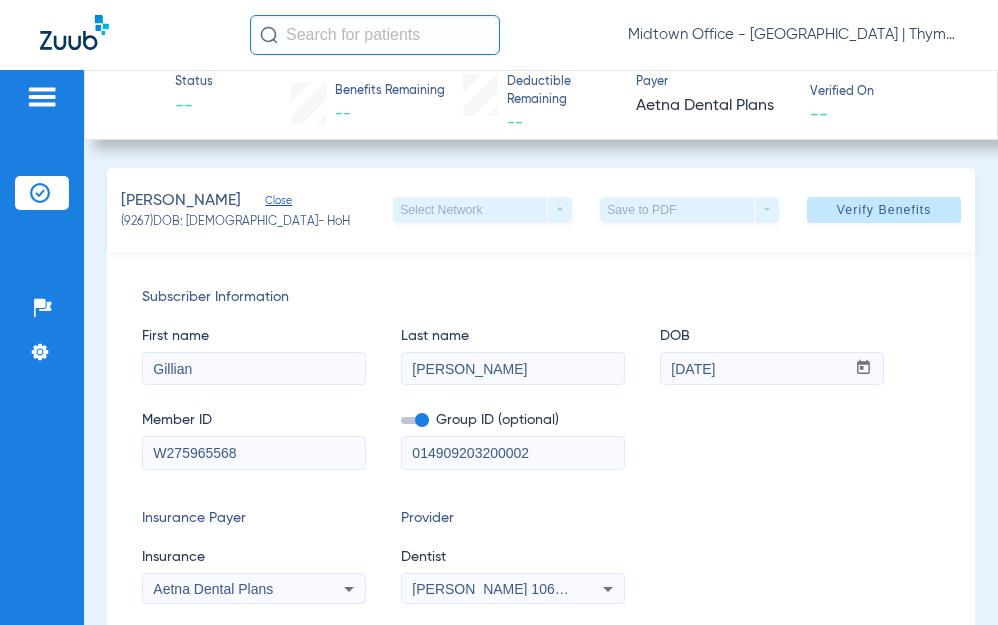 drag, startPoint x: 260, startPoint y: 455, endPoint x: -13, endPoint y: 457, distance: 273.00732 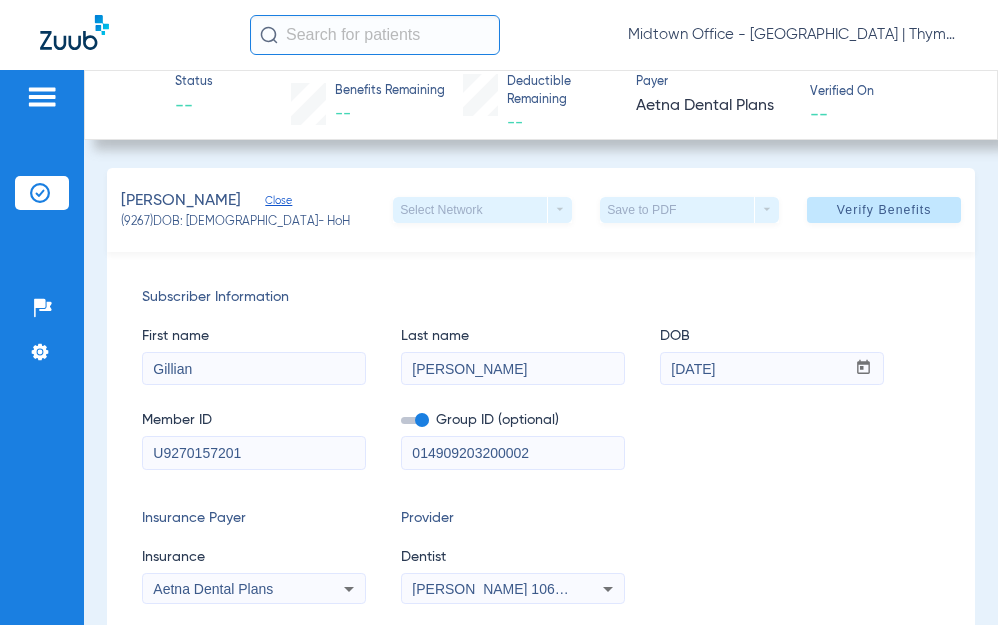 type on "U9270157201" 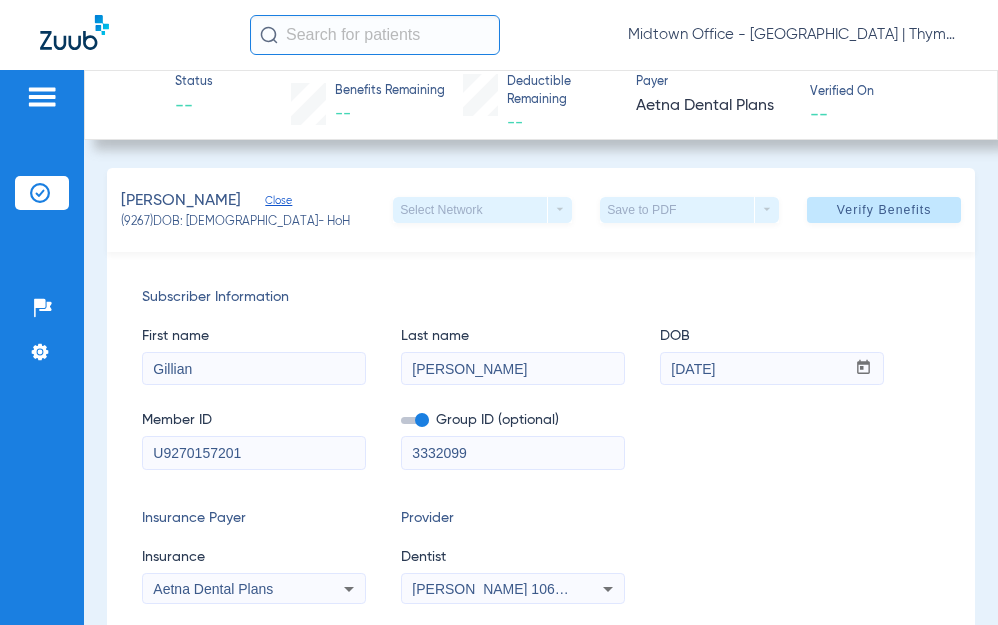 type on "3332099" 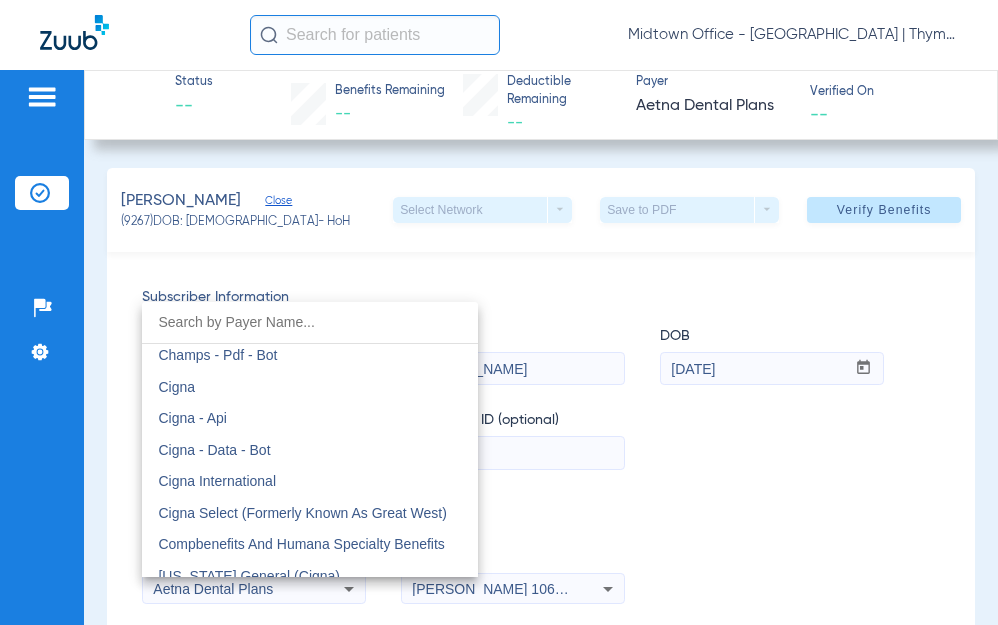 scroll, scrollTop: 2820, scrollLeft: 0, axis: vertical 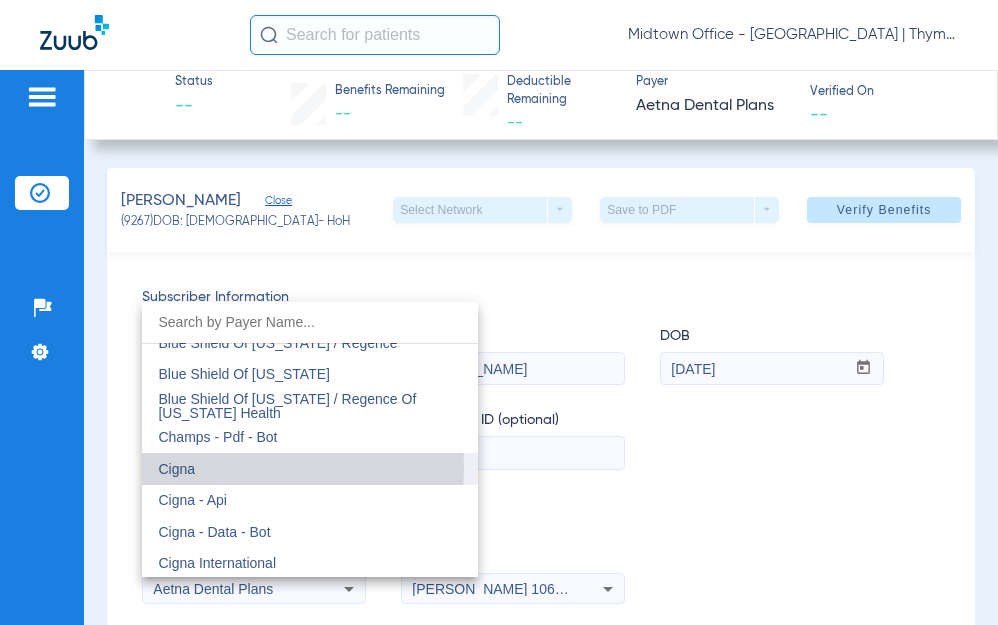 click on "Cigna" at bounding box center (176, 469) 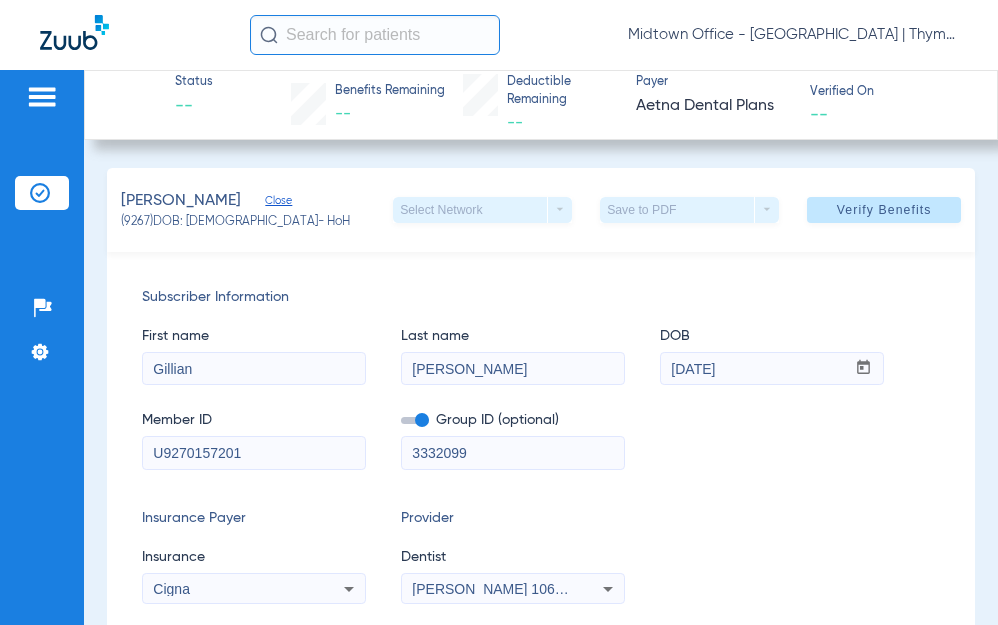 click on "[PERSON_NAME]  1063790152" at bounding box center (510, 589) 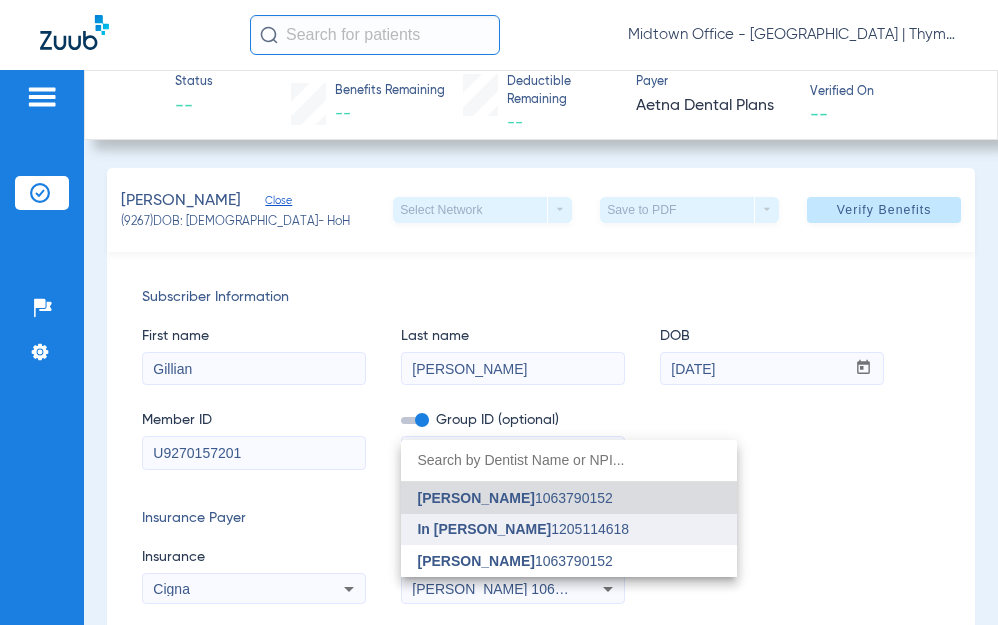 click on "In [PERSON_NAME]" at bounding box center (484, 529) 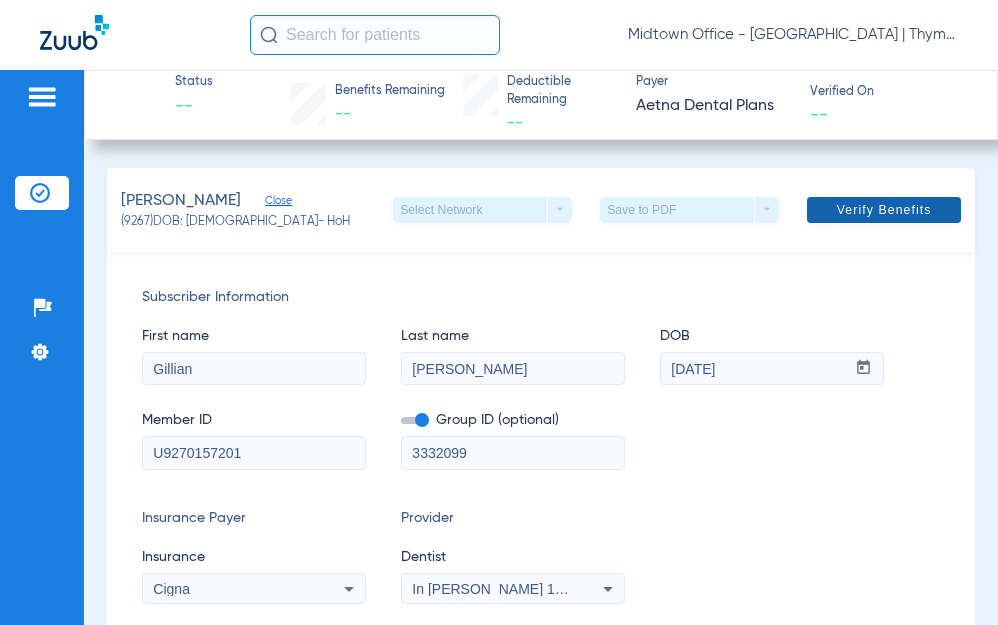 click on "Verify Benefits" 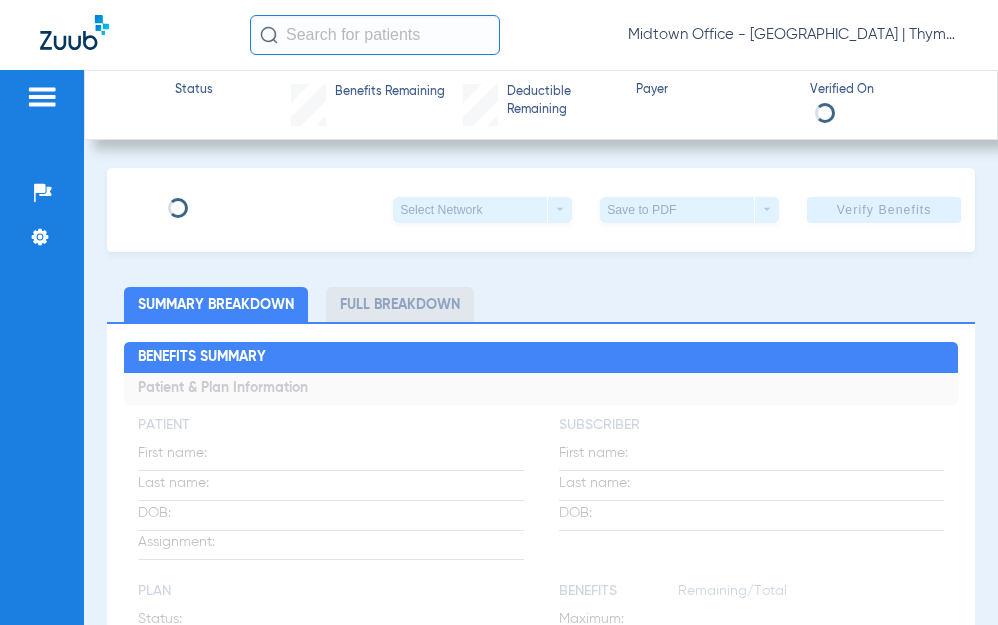 scroll, scrollTop: 0, scrollLeft: 0, axis: both 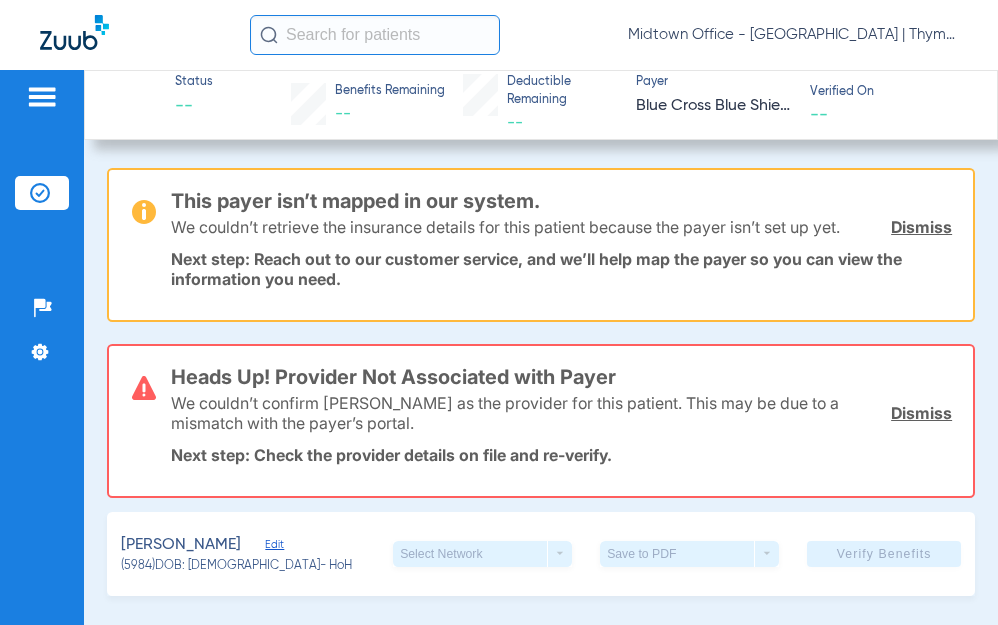click on "Dismiss" 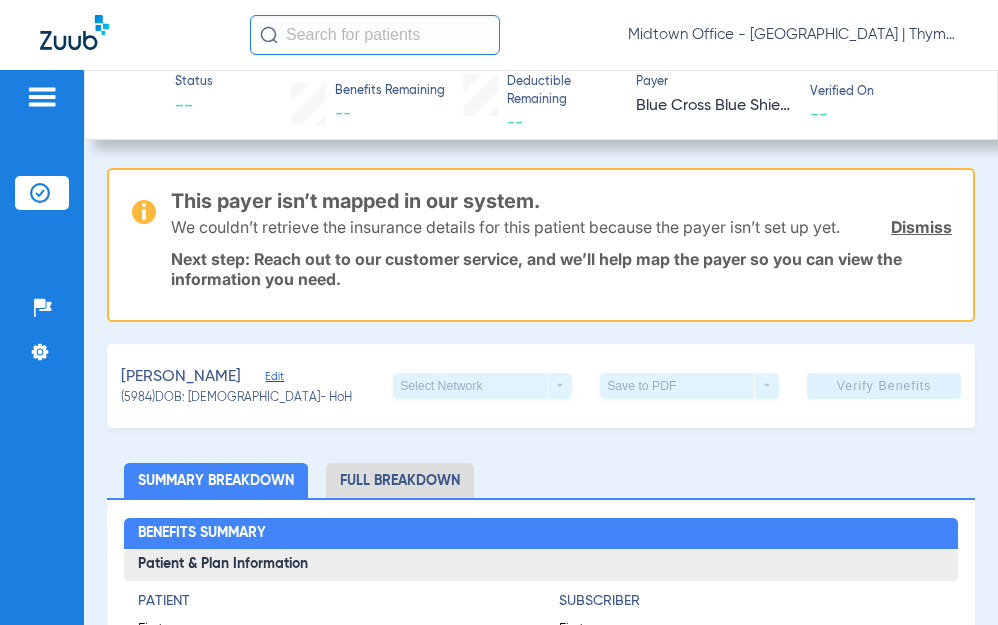 click on "Dismiss" 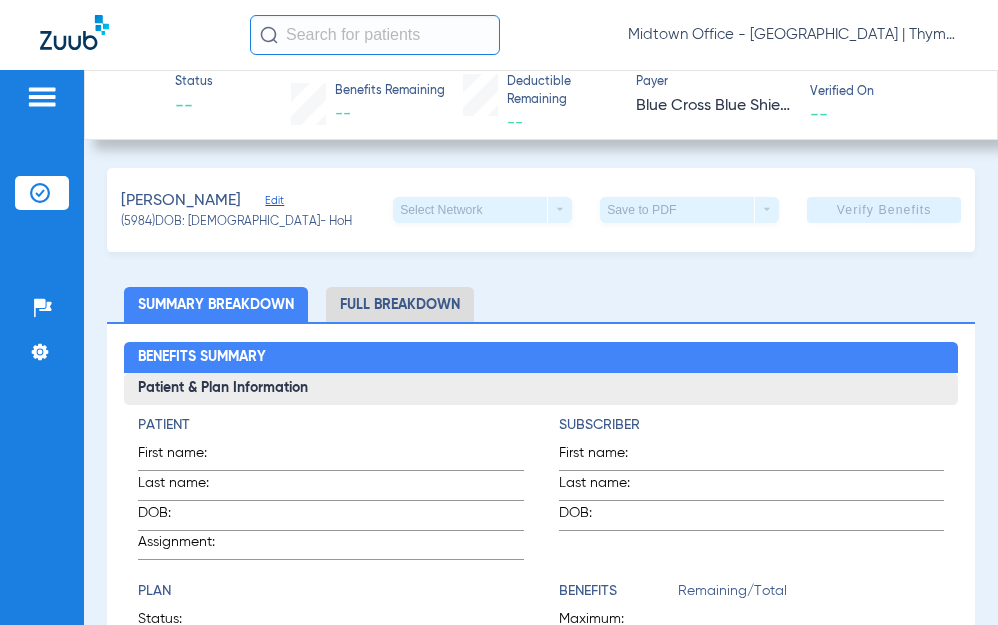click on "Edit" 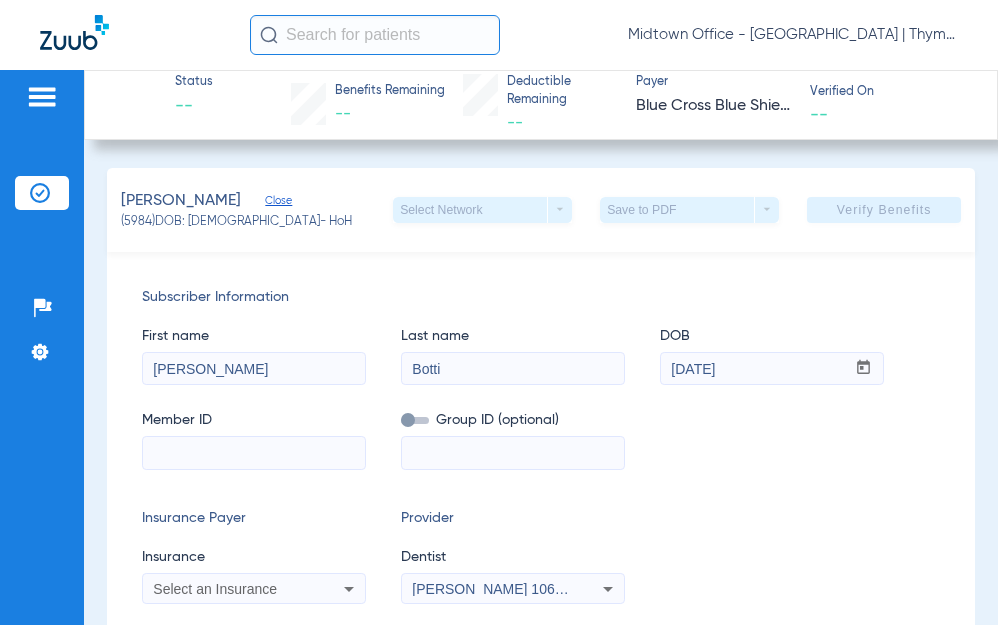 click at bounding box center [254, 453] 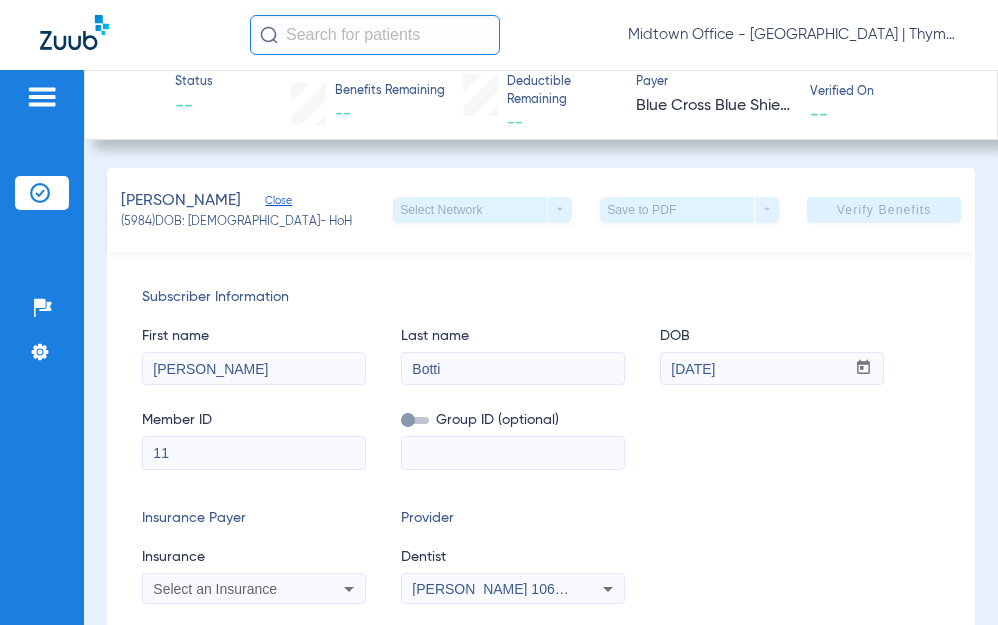 type on "1" 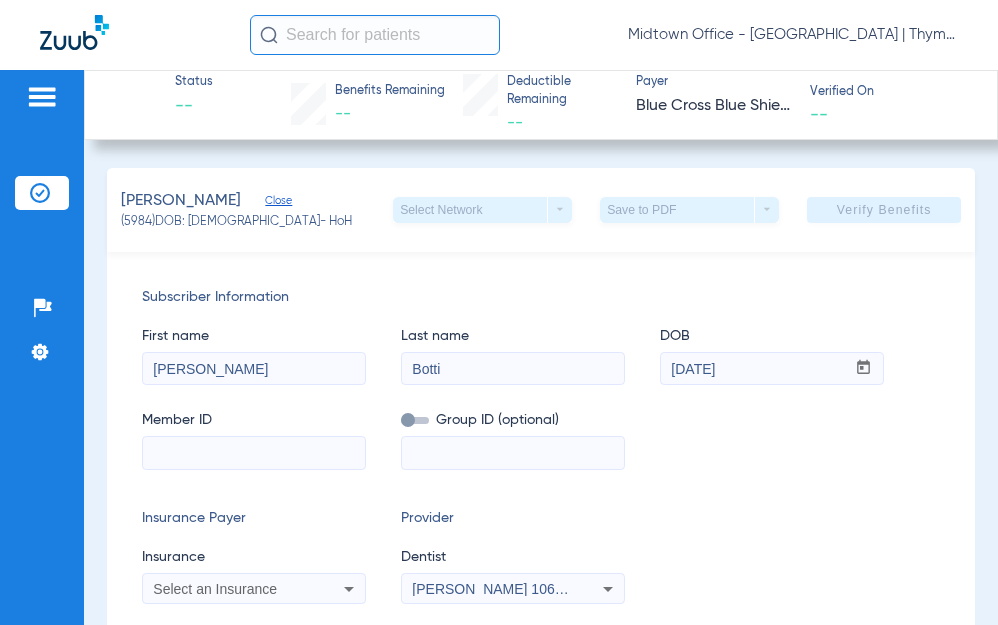 click at bounding box center [254, 453] 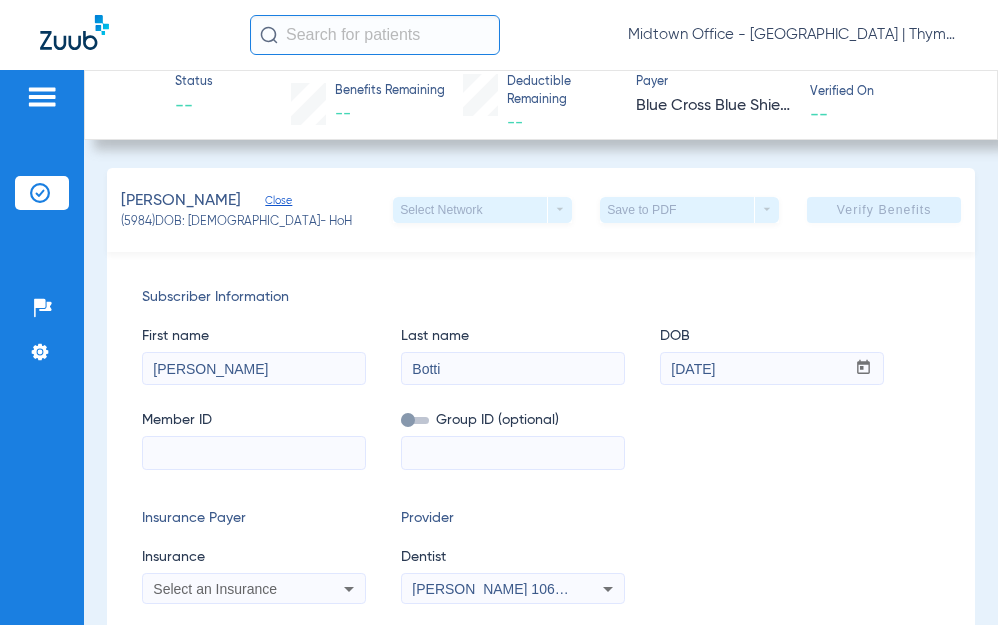 paste on "112889098301" 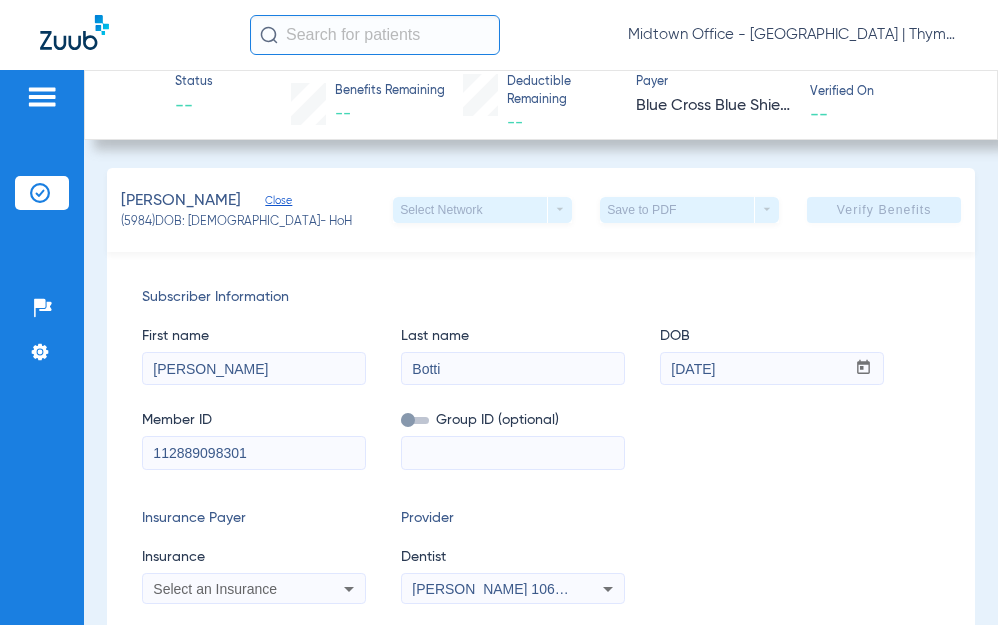 type on "112889098301" 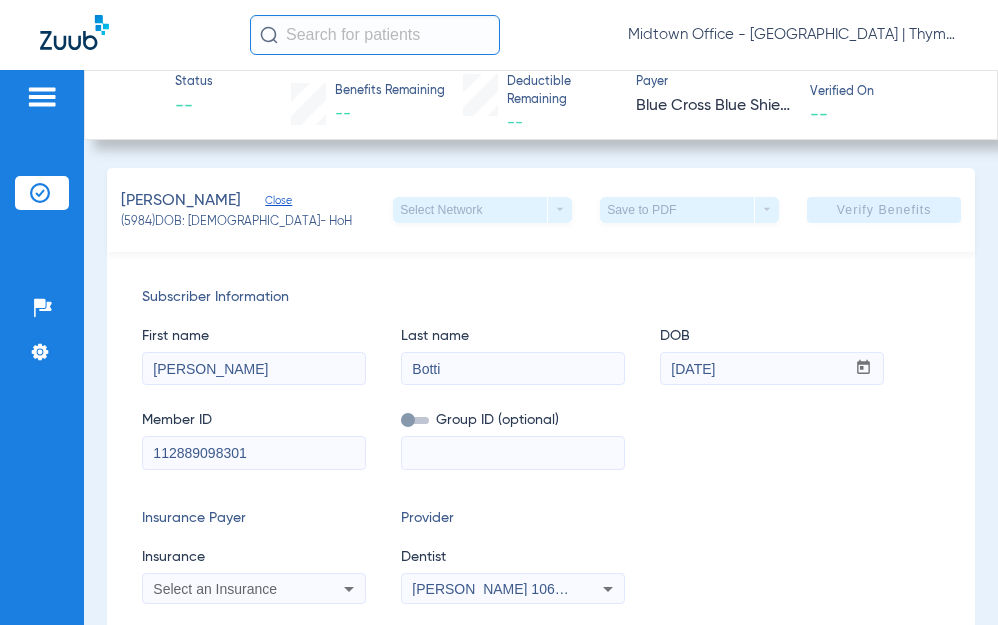 paste on "03371-00007" 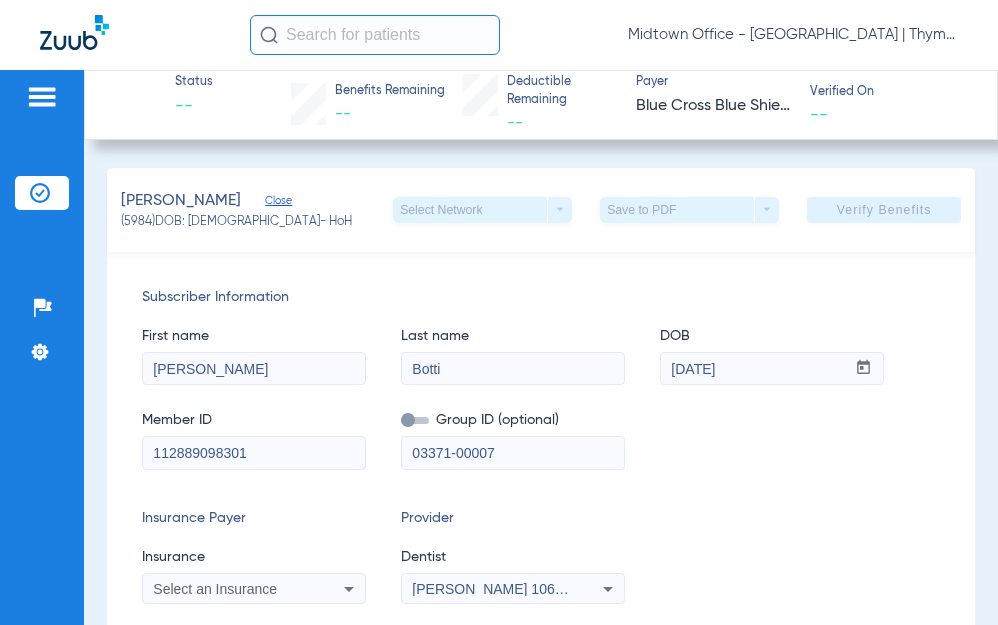 scroll, scrollTop: 100, scrollLeft: 0, axis: vertical 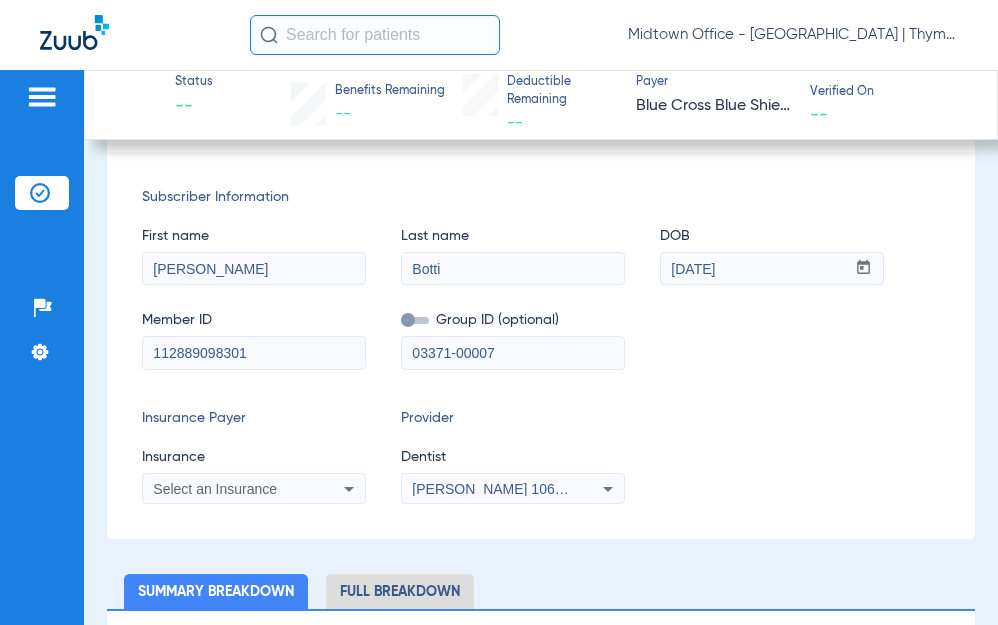 type on "03371-00007" 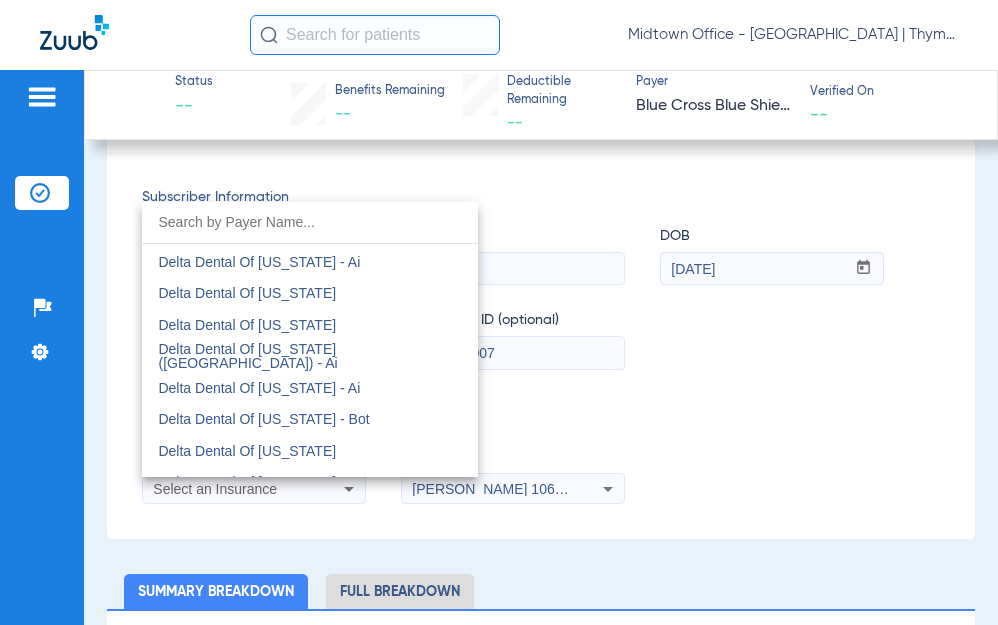 scroll, scrollTop: 4600, scrollLeft: 0, axis: vertical 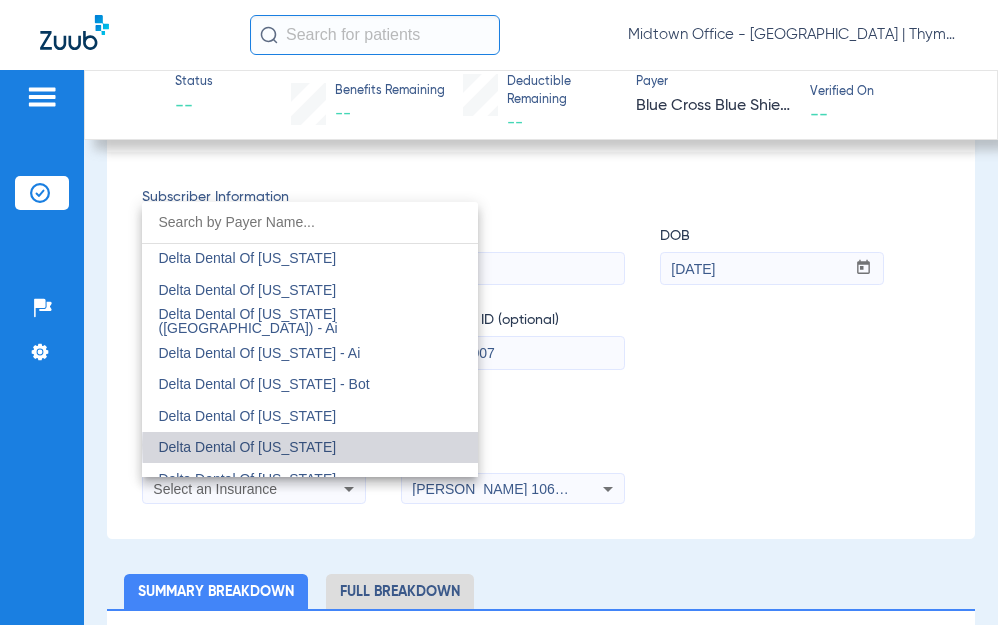 click on "Delta Dental Of [US_STATE]" at bounding box center [247, 447] 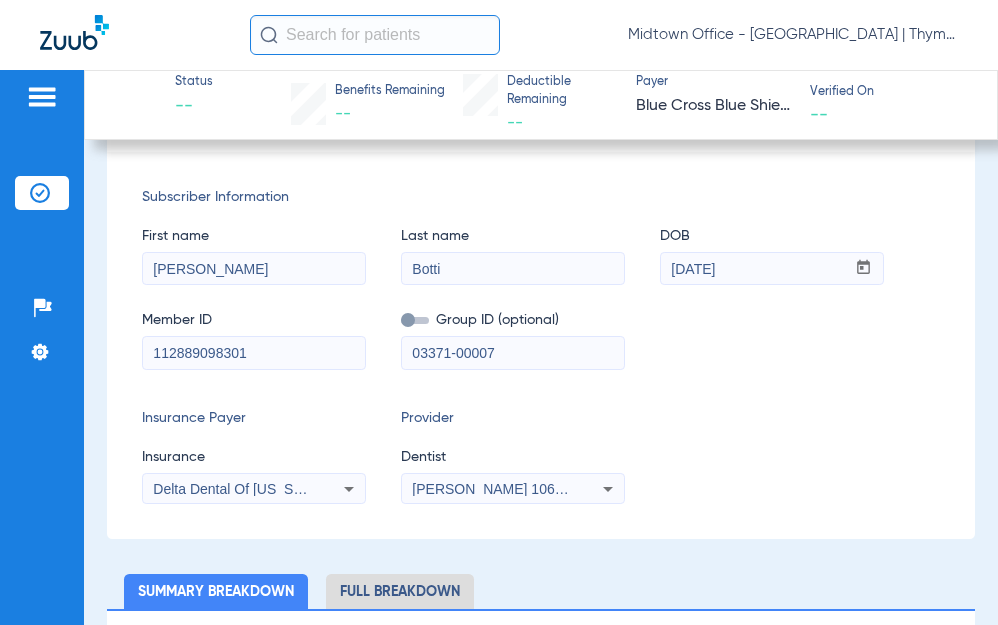 click on "[PERSON_NAME]  1063790152" at bounding box center [513, 489] 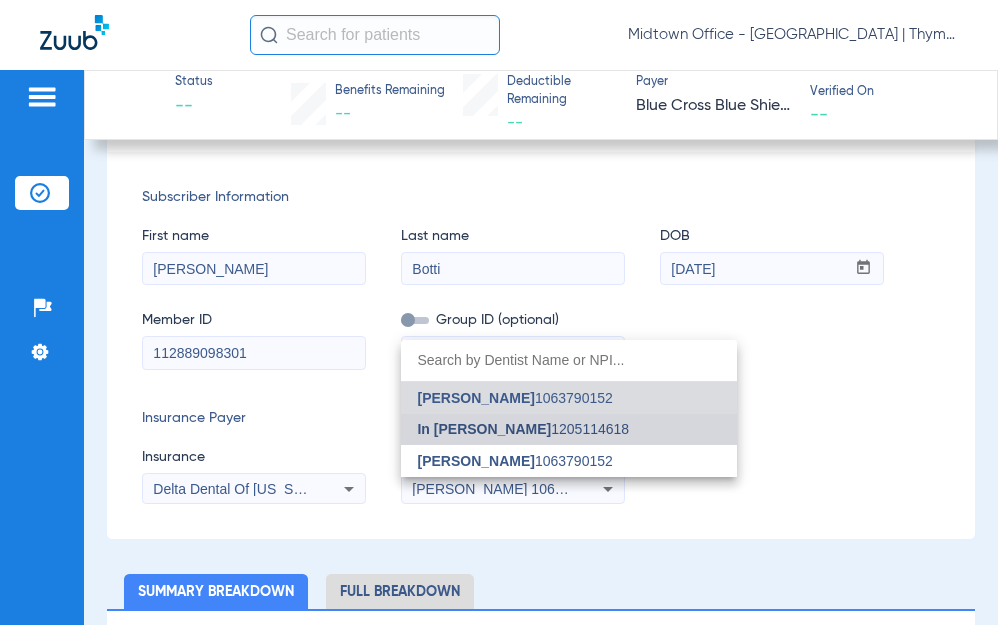 click on "In [PERSON_NAME]   1205114618" at bounding box center (523, 429) 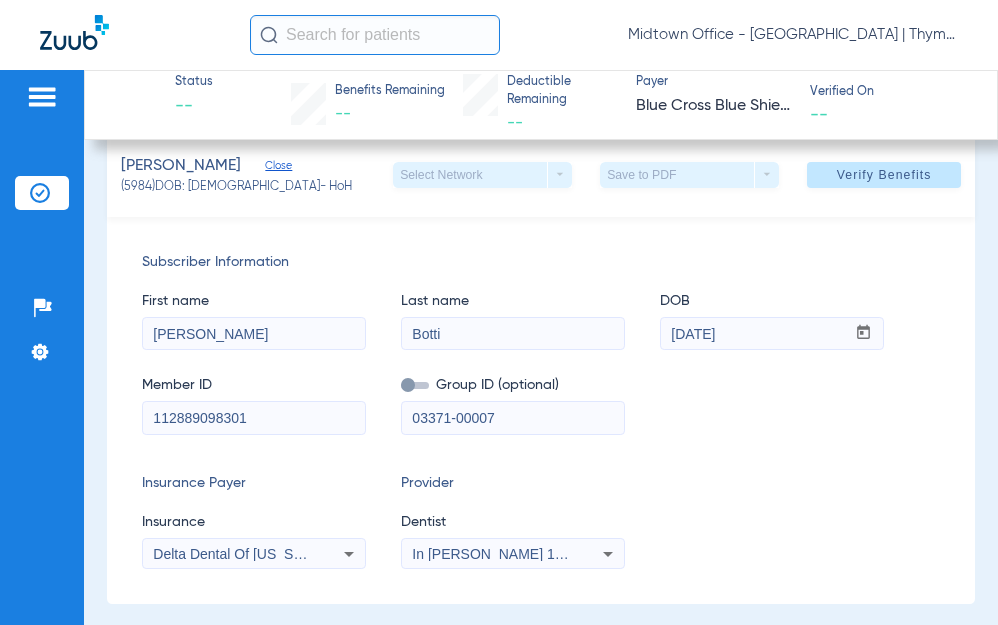 scroll, scrollTop: 0, scrollLeft: 0, axis: both 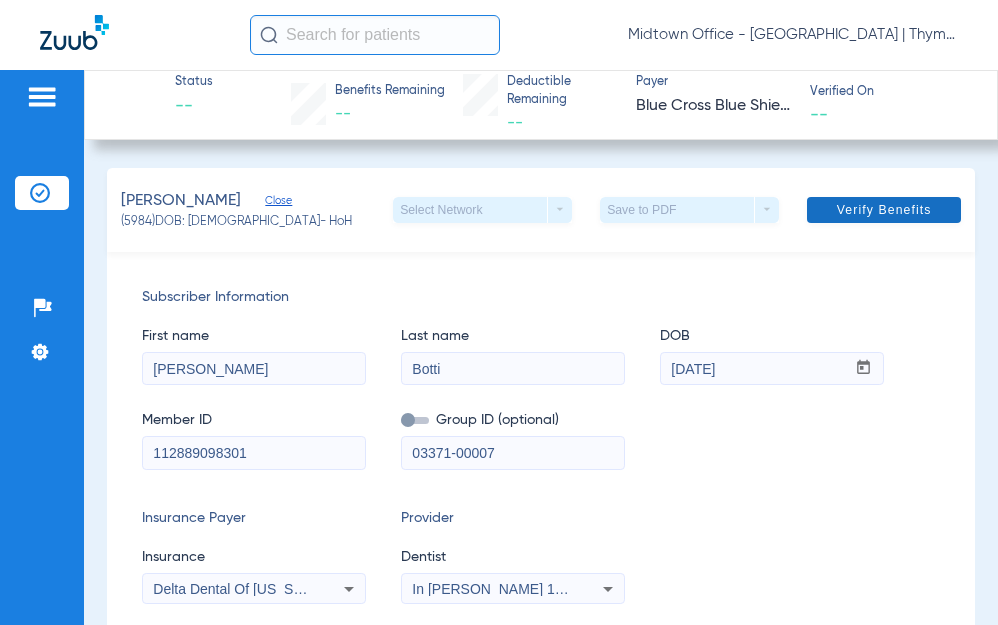 click on "Verify Benefits" 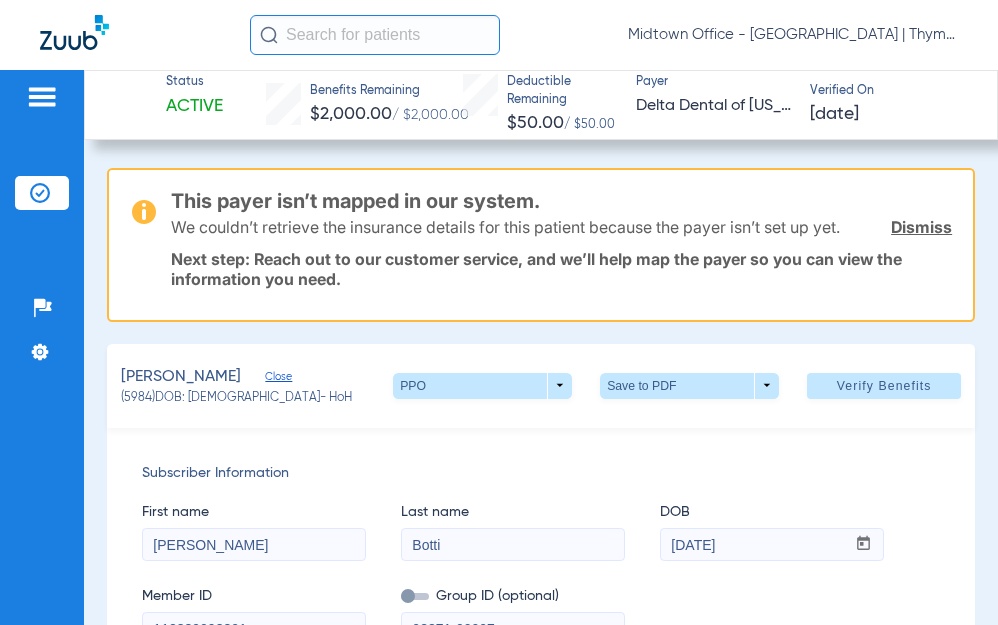 click on "We couldn’t retrieve the insurance details for this patient because the payer isn’t set up yet.  Dismiss" 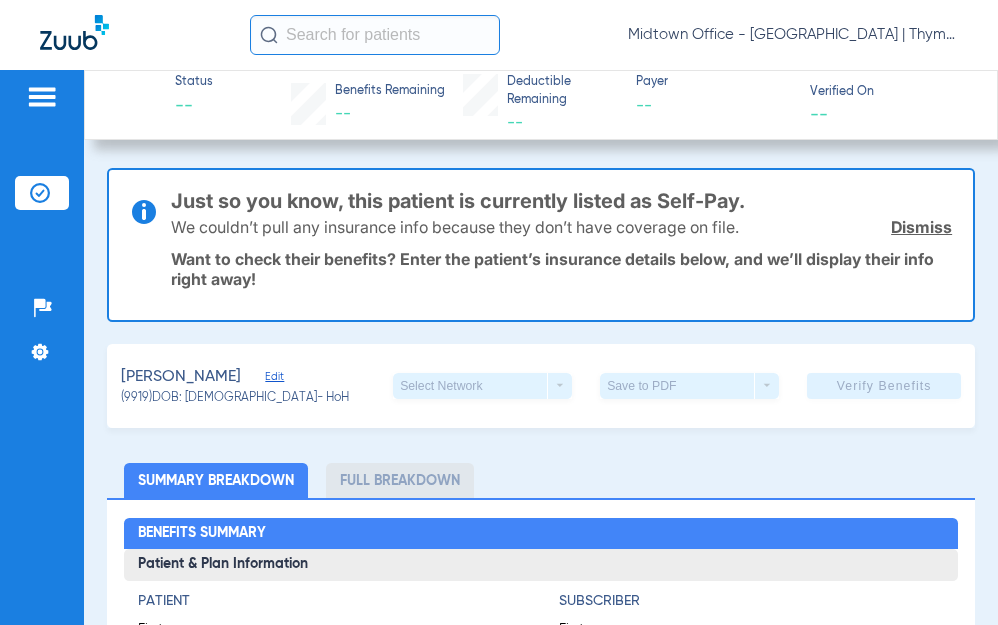 scroll, scrollTop: 0, scrollLeft: 0, axis: both 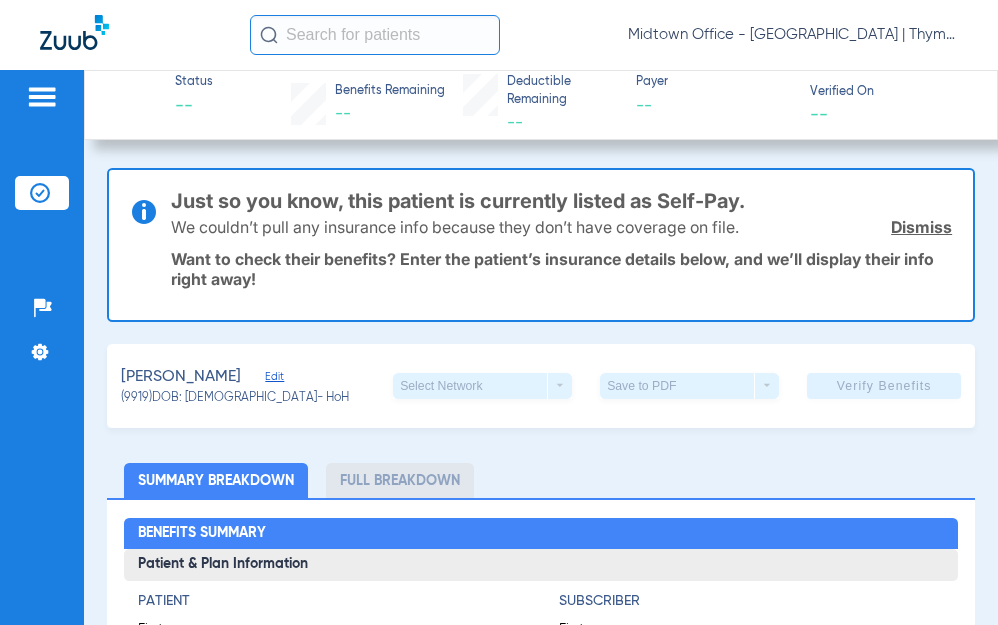 click on "Dismiss" 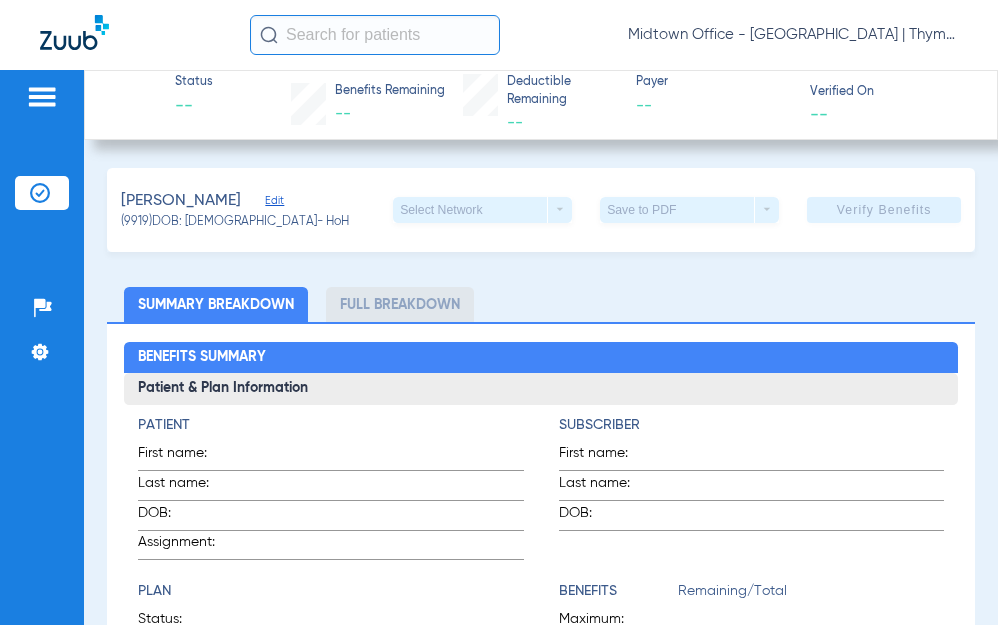 click on "Edit" 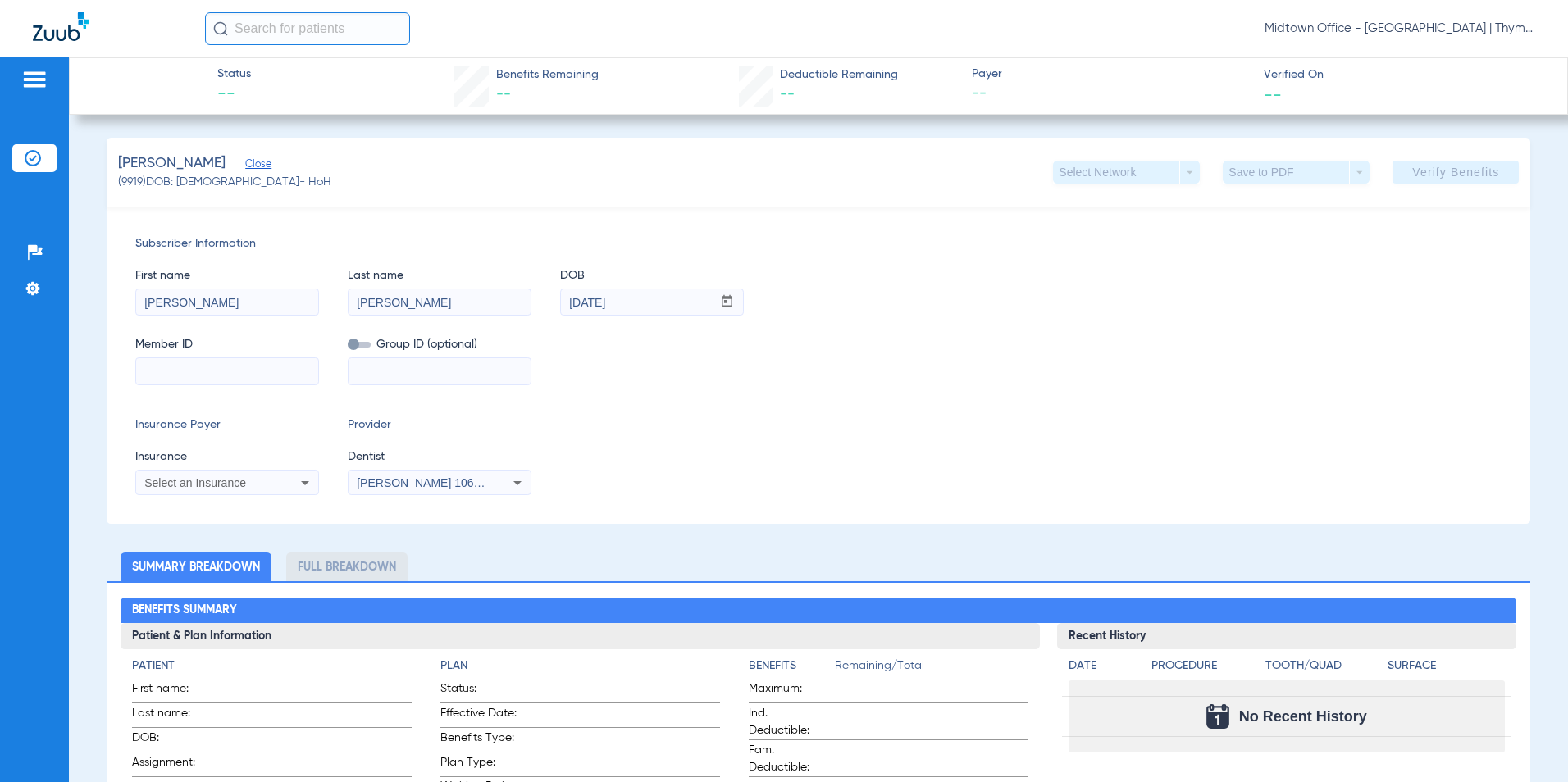 click at bounding box center [227, 371] 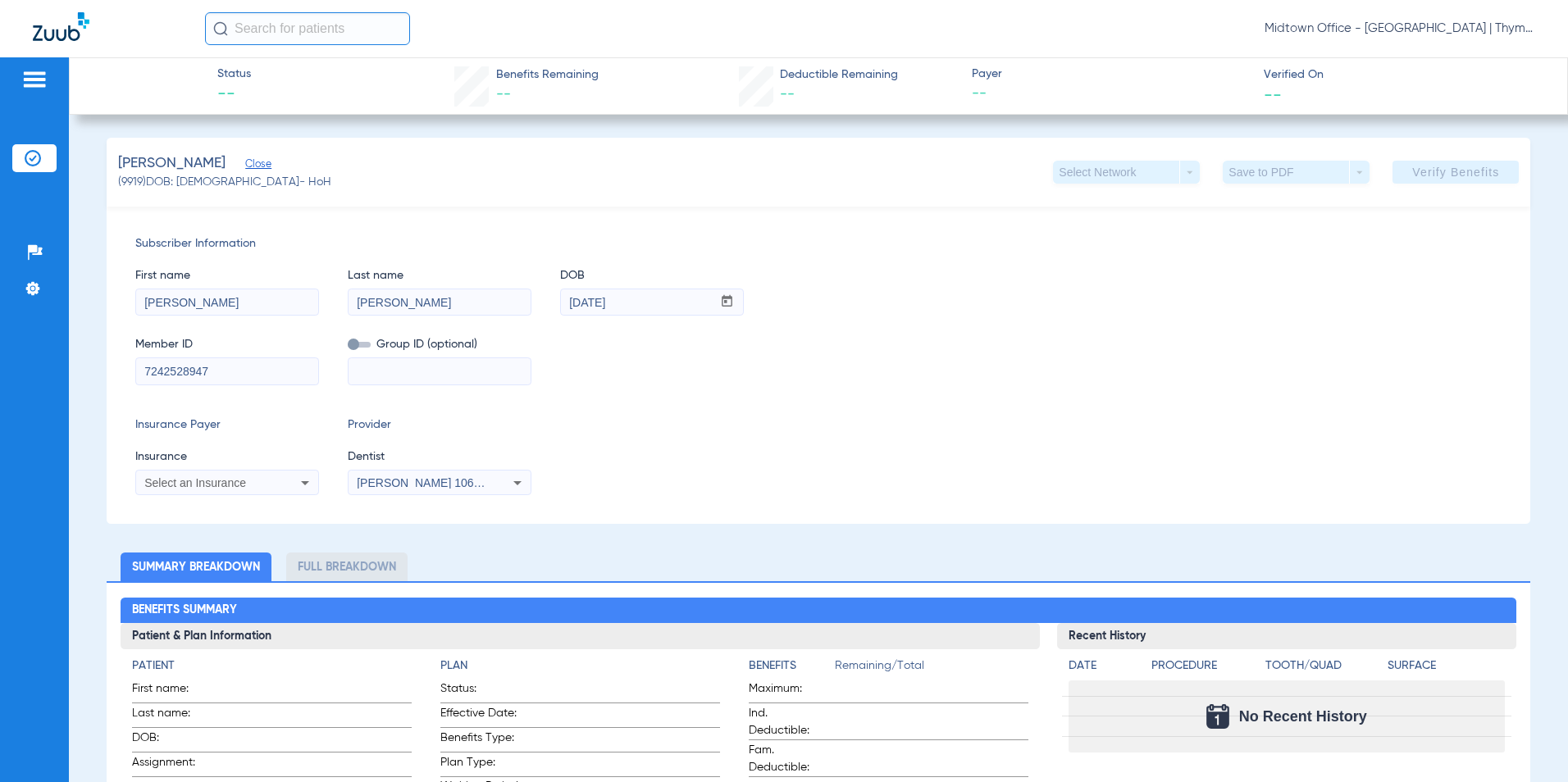 type on "7242528947" 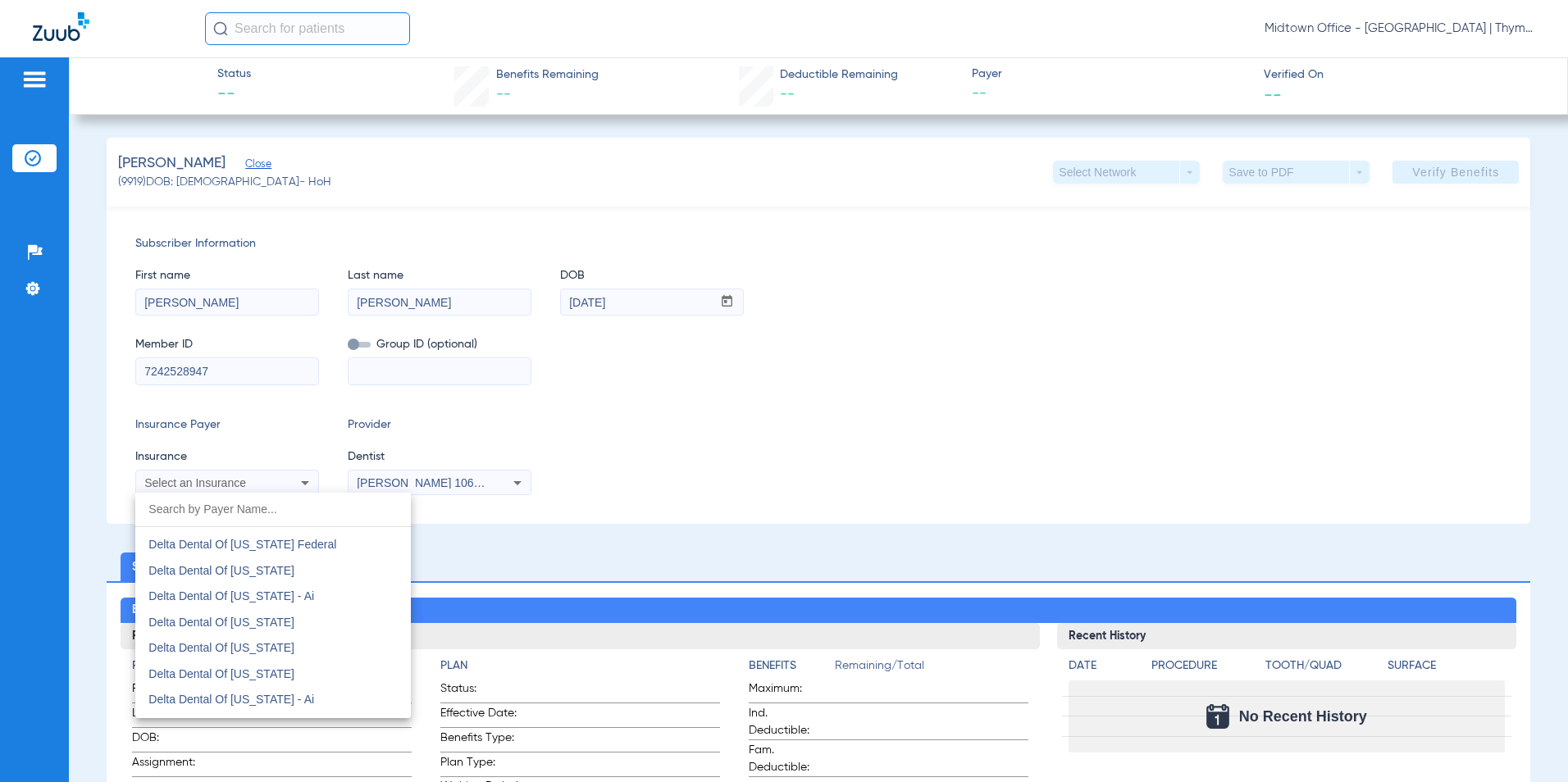 scroll, scrollTop: 3115, scrollLeft: 0, axis: vertical 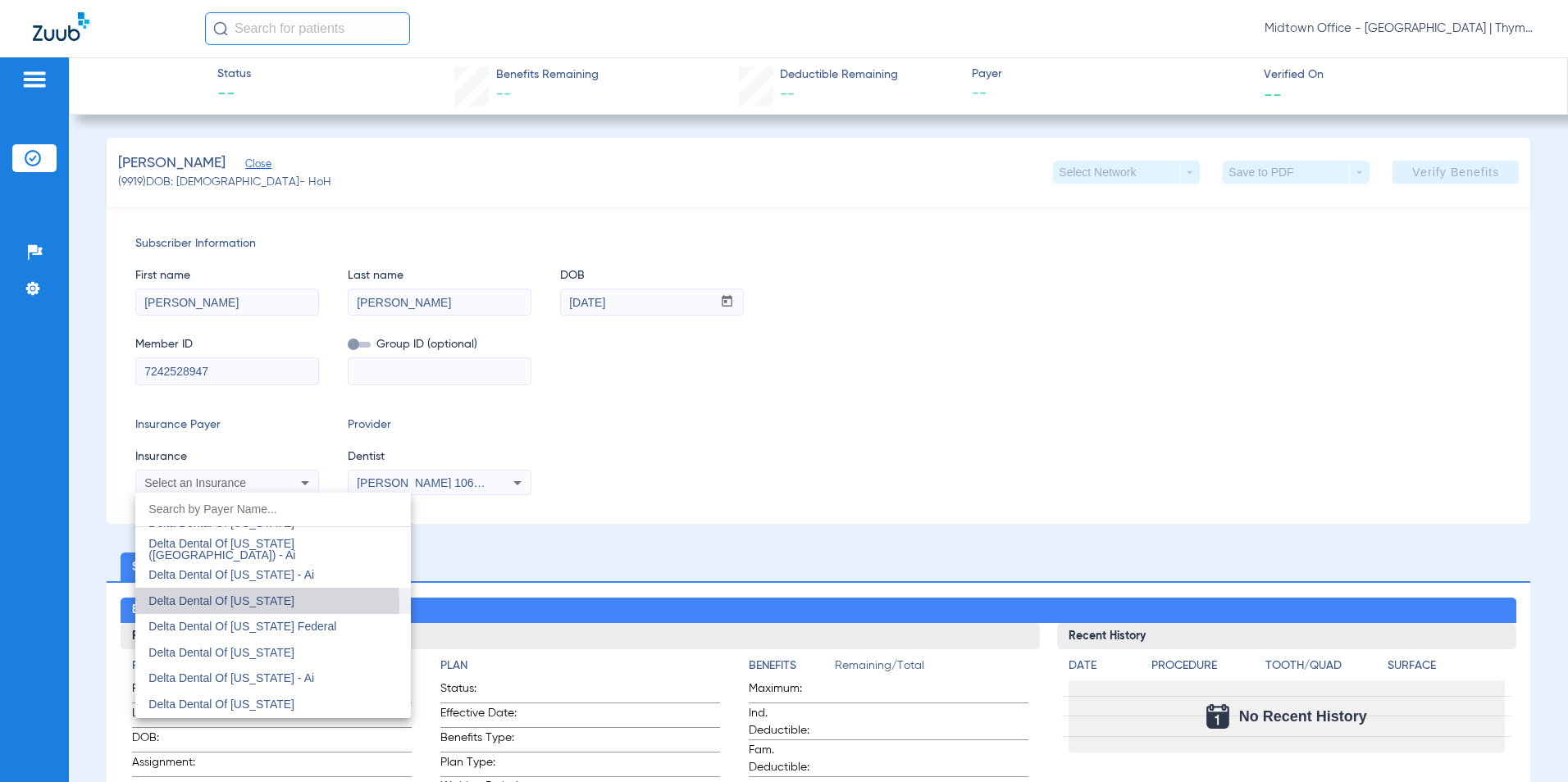 click on "Delta Dental Of [US_STATE]" at bounding box center (221, 601) 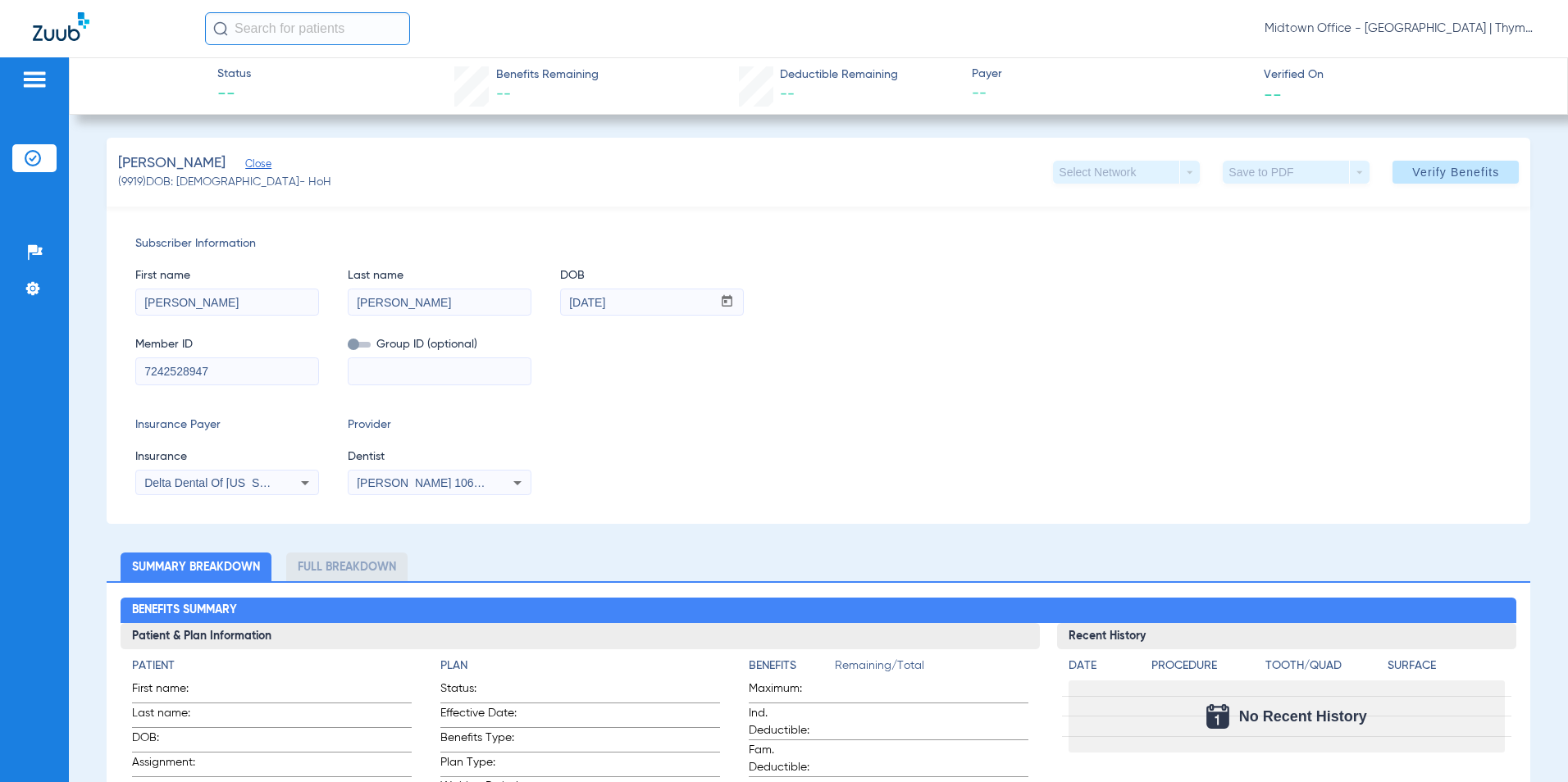 click on "[PERSON_NAME]  1063790152" at bounding box center (437, 483) 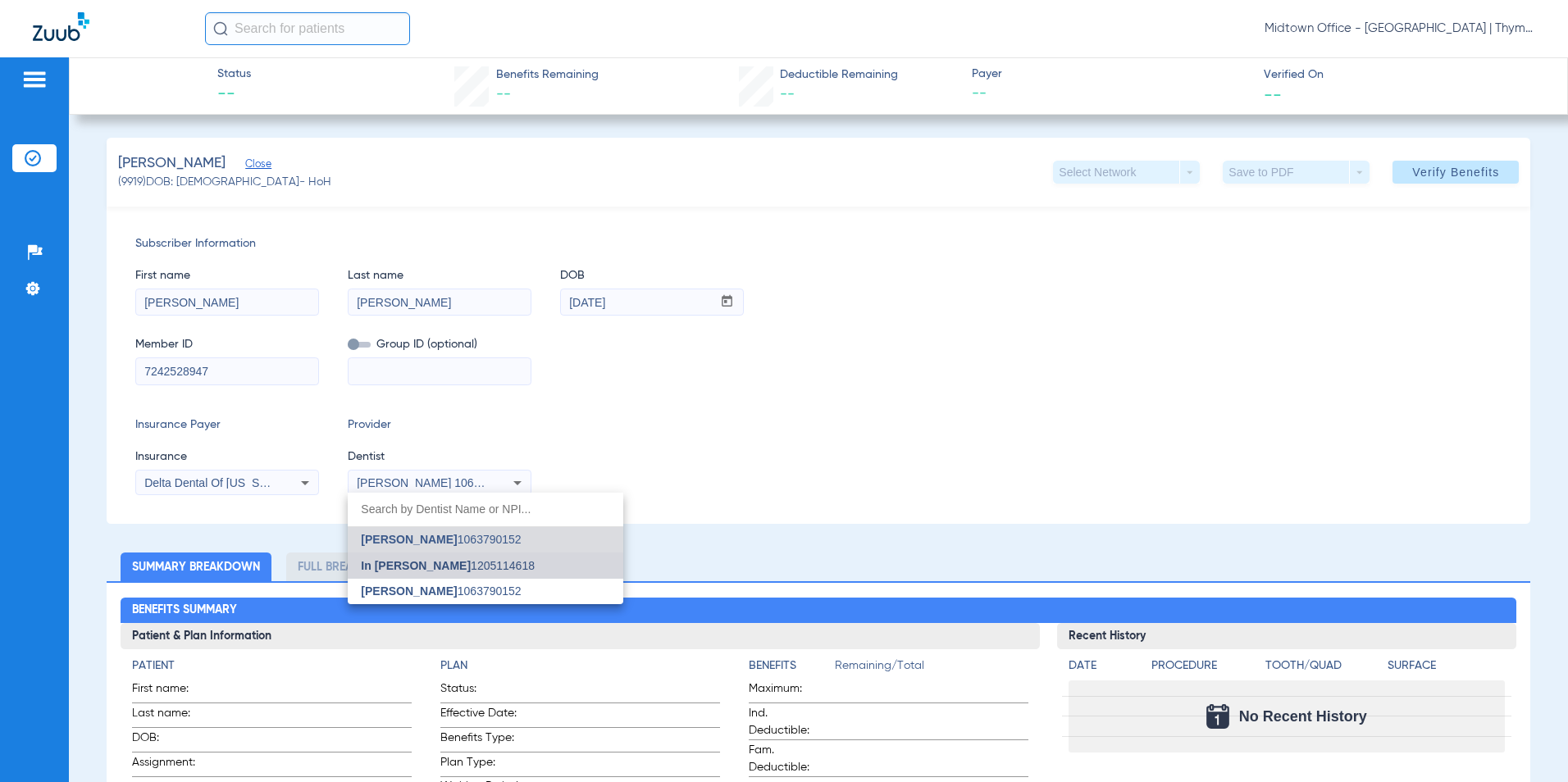 click on "In [PERSON_NAME]" at bounding box center (416, 566) 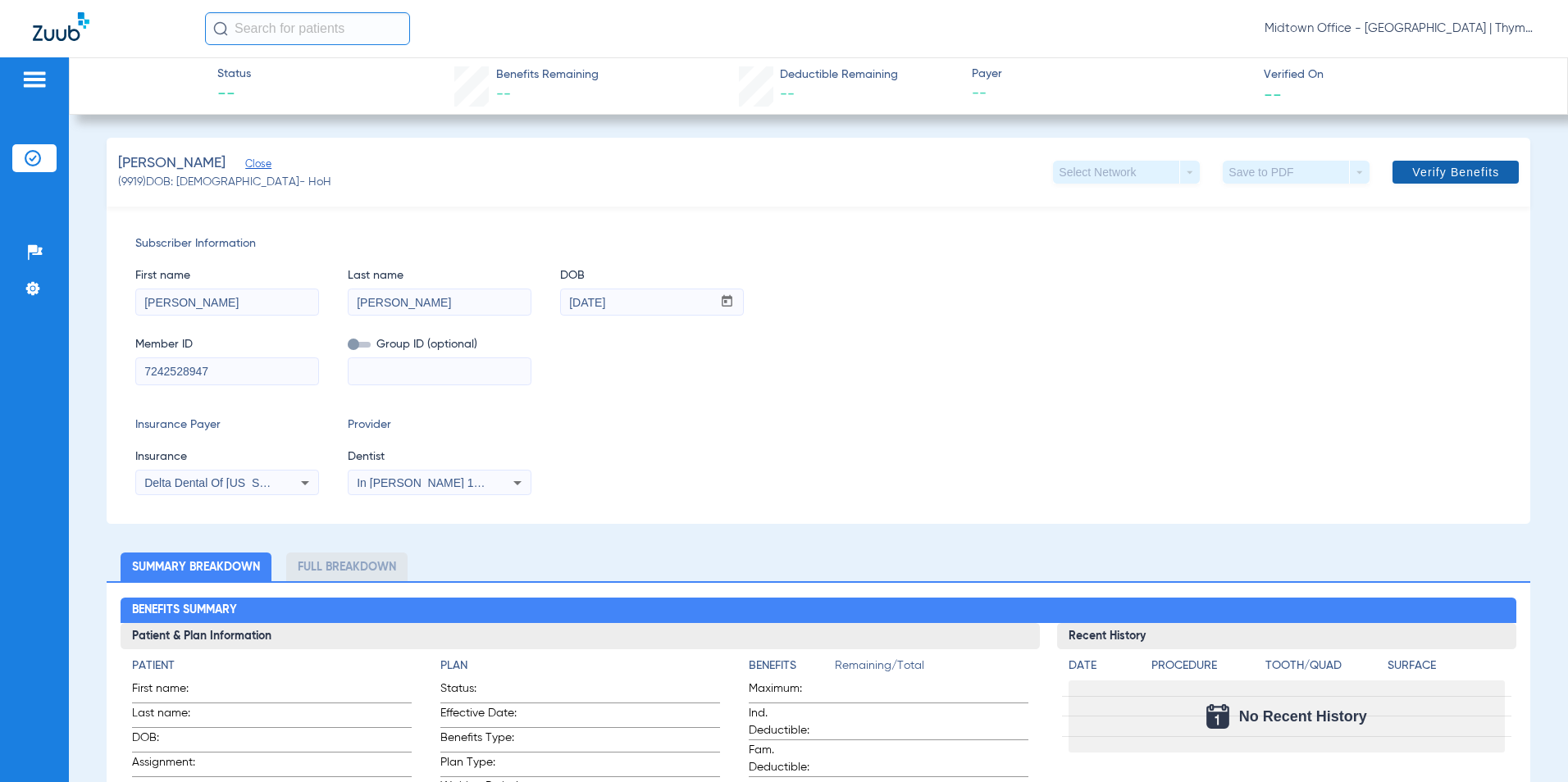 click 